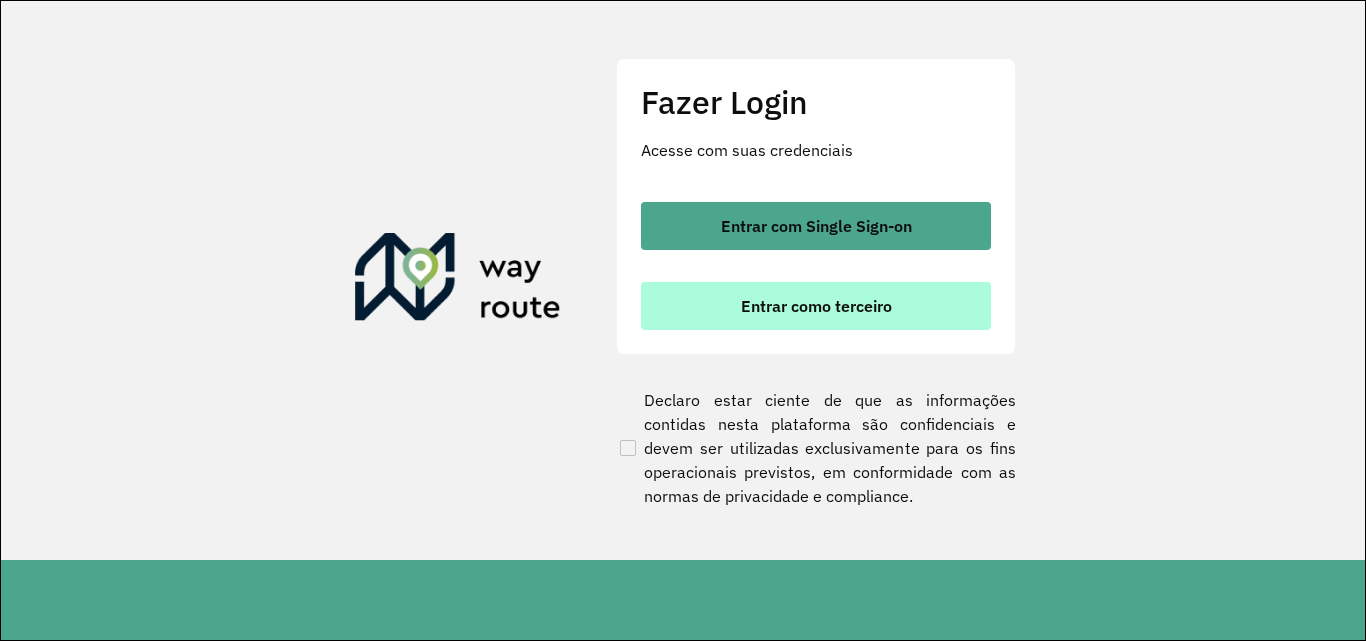 scroll, scrollTop: 0, scrollLeft: 0, axis: both 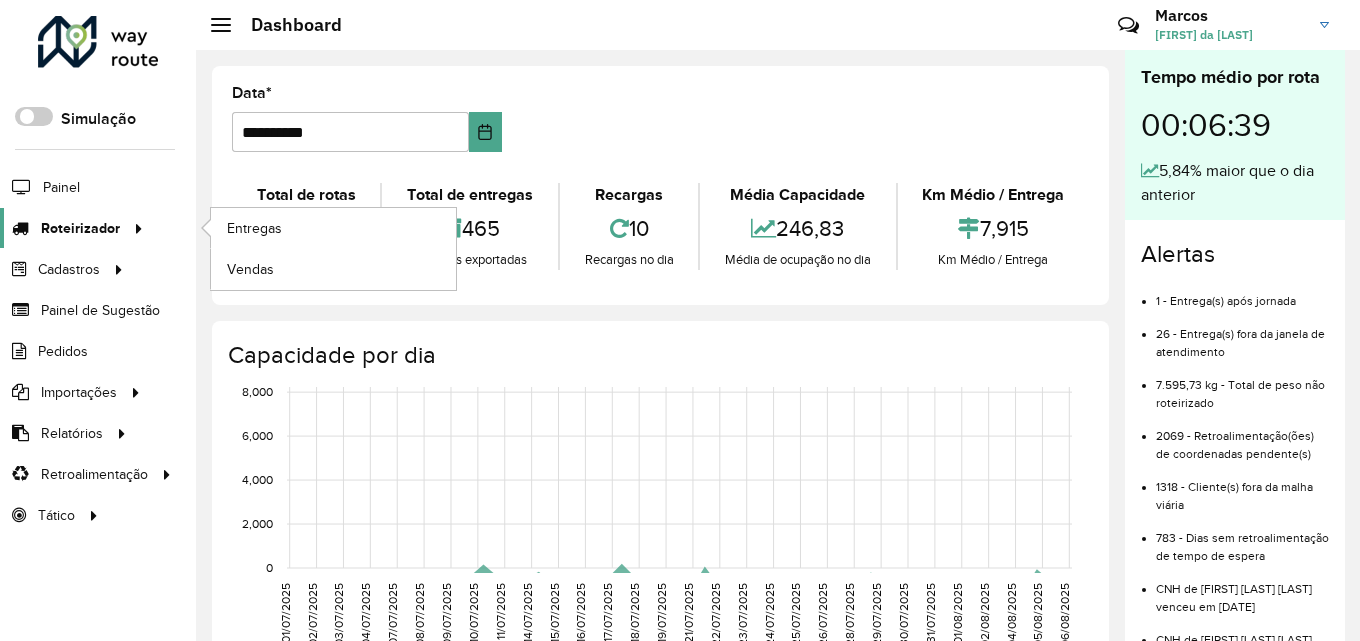 click on "Roteirizador" 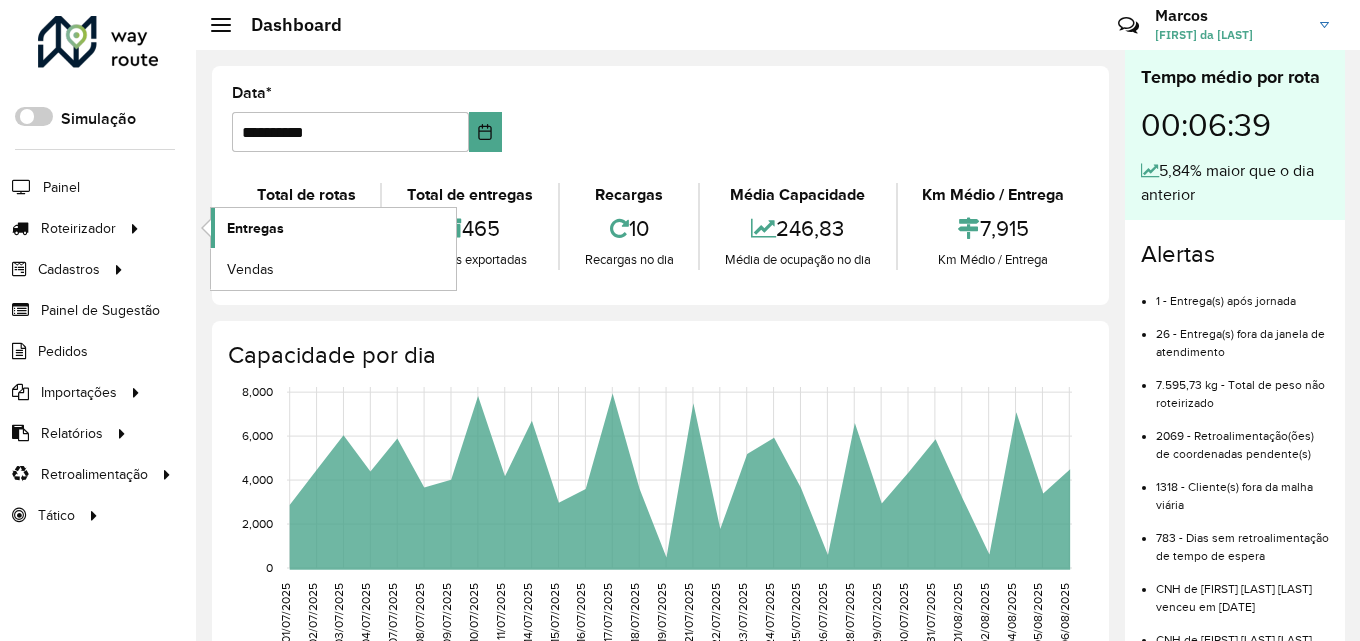 click on "Entregas" 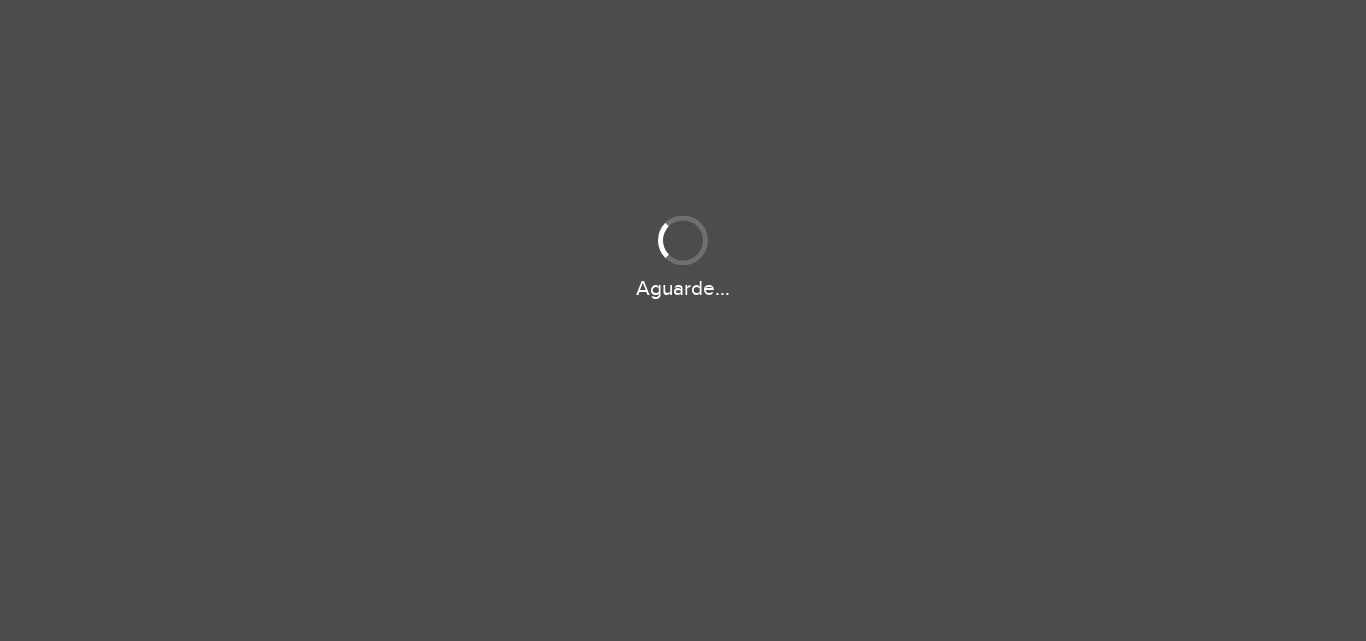 scroll, scrollTop: 0, scrollLeft: 0, axis: both 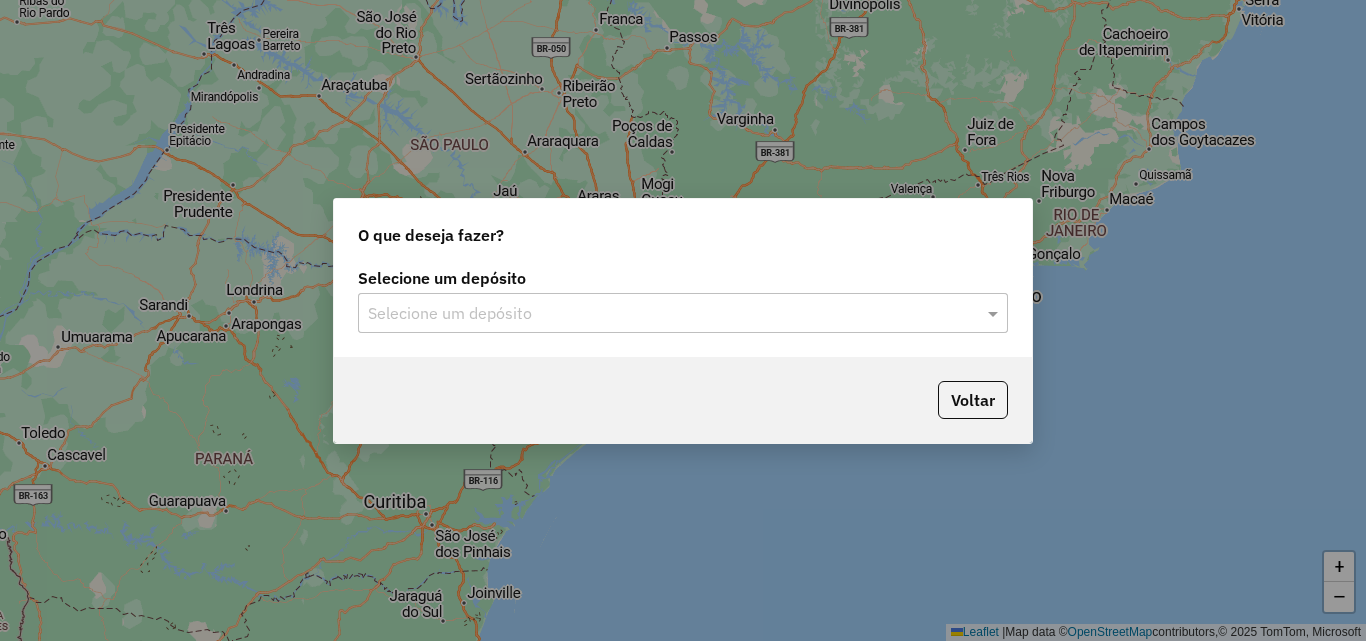 click 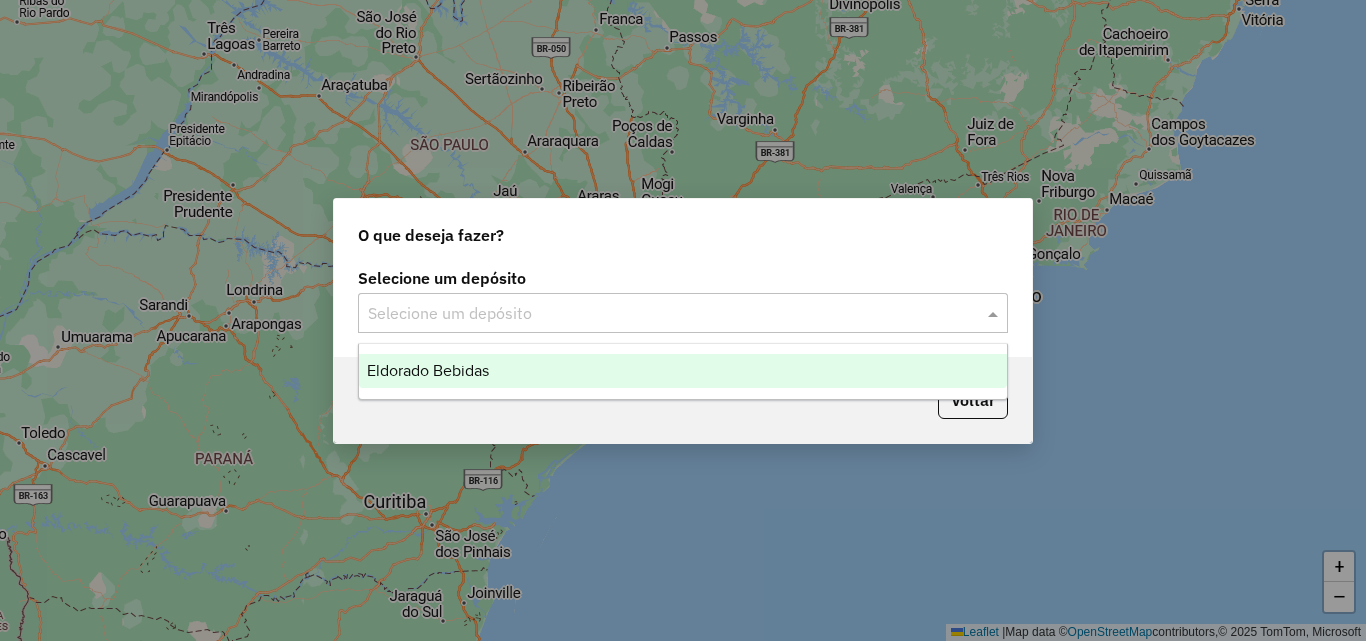 click on "Eldorado Bebidas" at bounding box center (428, 370) 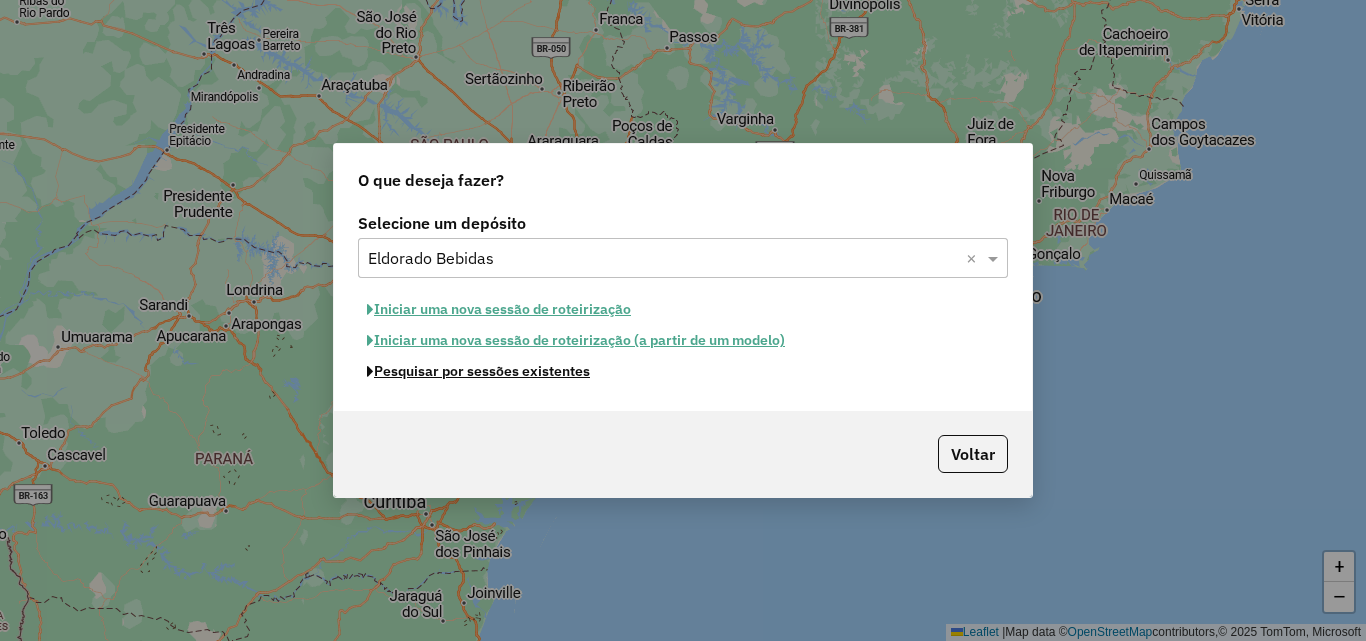 click on "Pesquisar por sessões existentes" 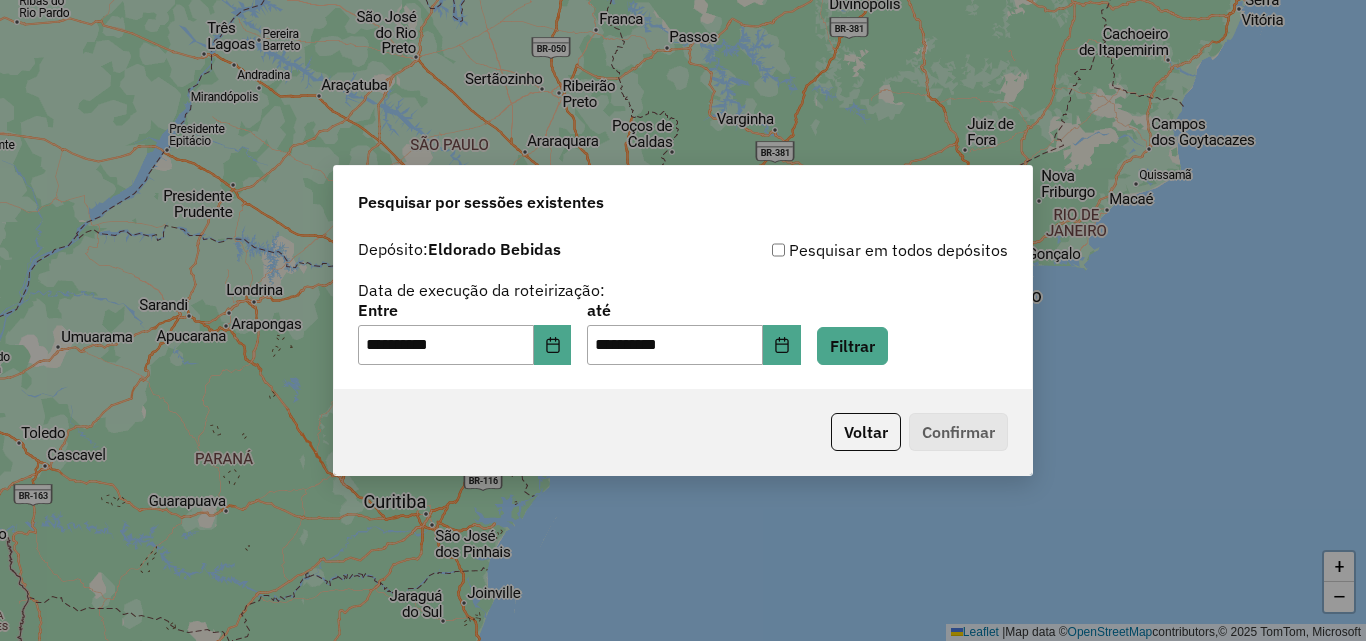 click on "**********" 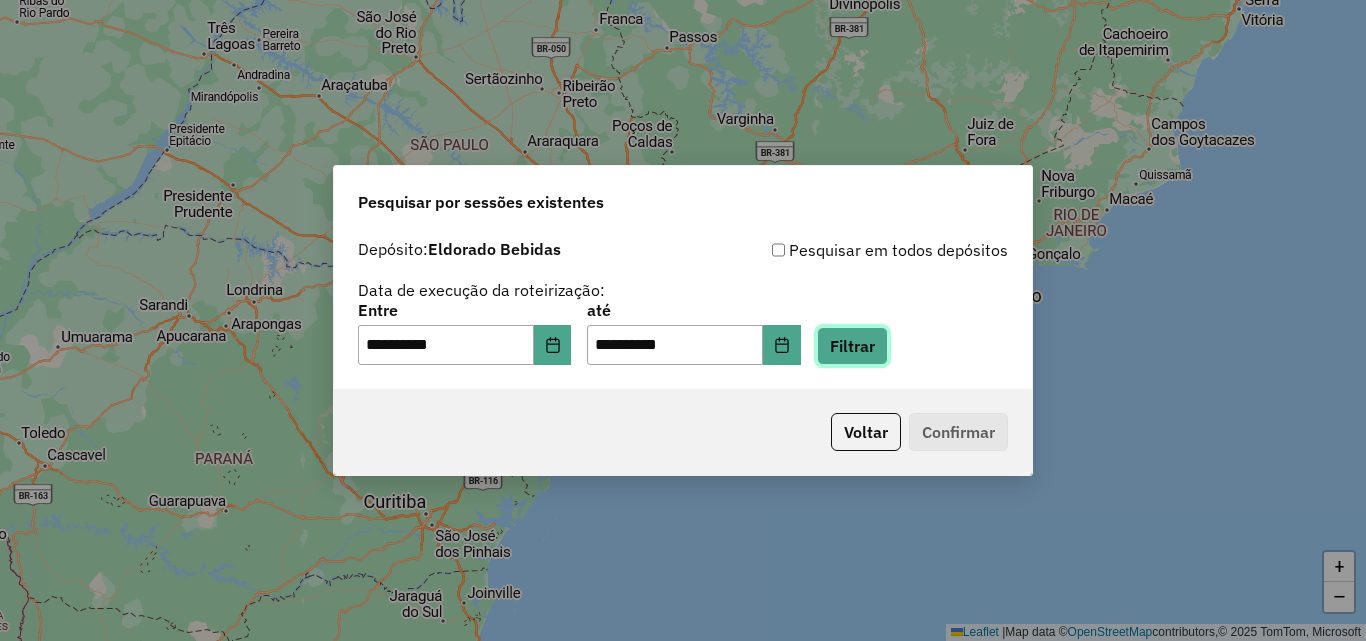 click on "Filtrar" 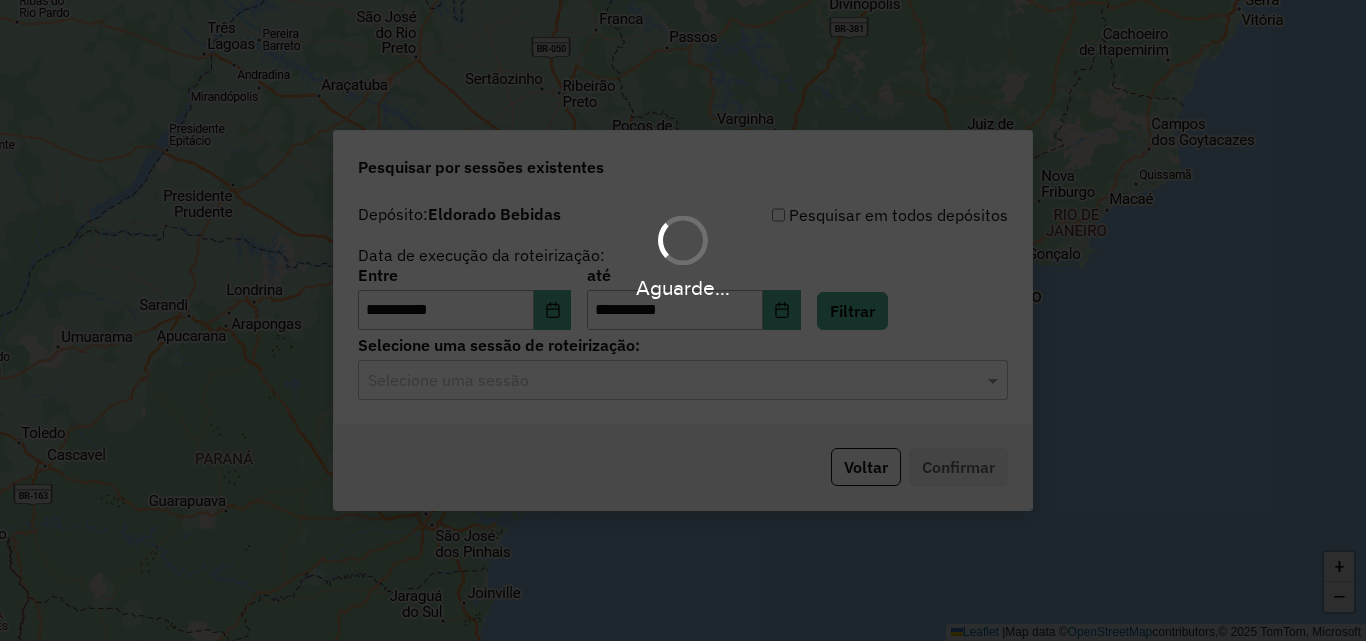 click on "Aguarde..." at bounding box center [683, 320] 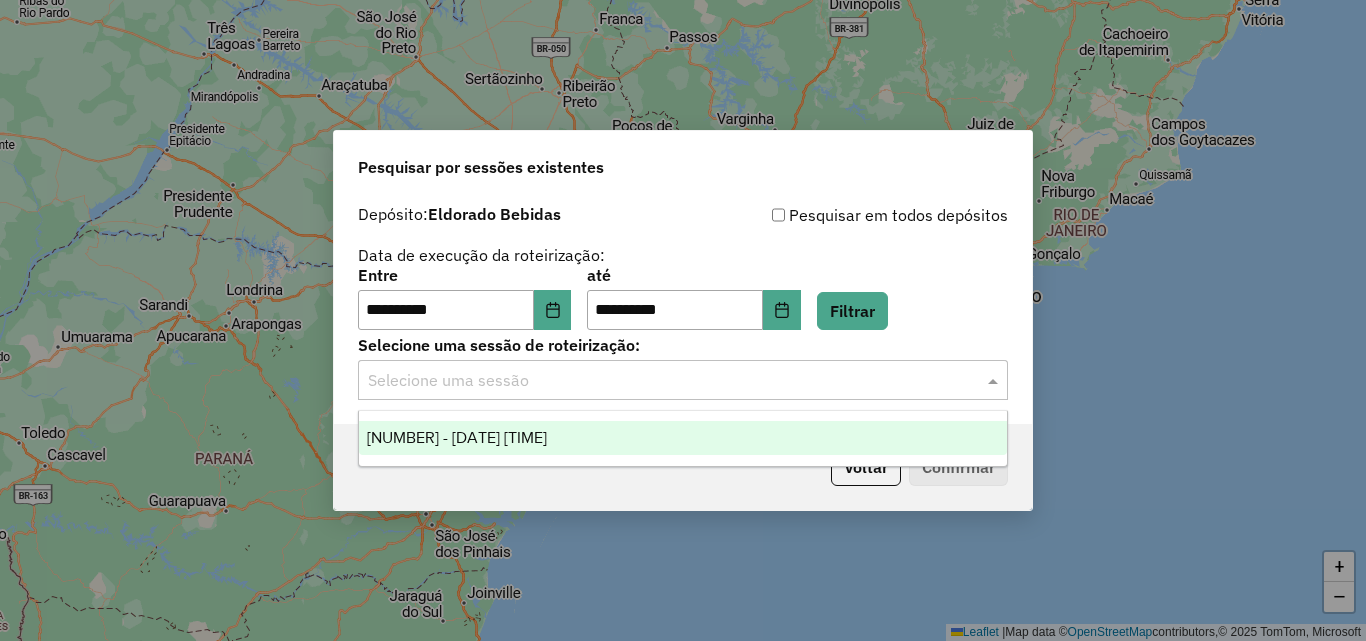 click on "975543 - 06/08/2025 18:24" at bounding box center [457, 437] 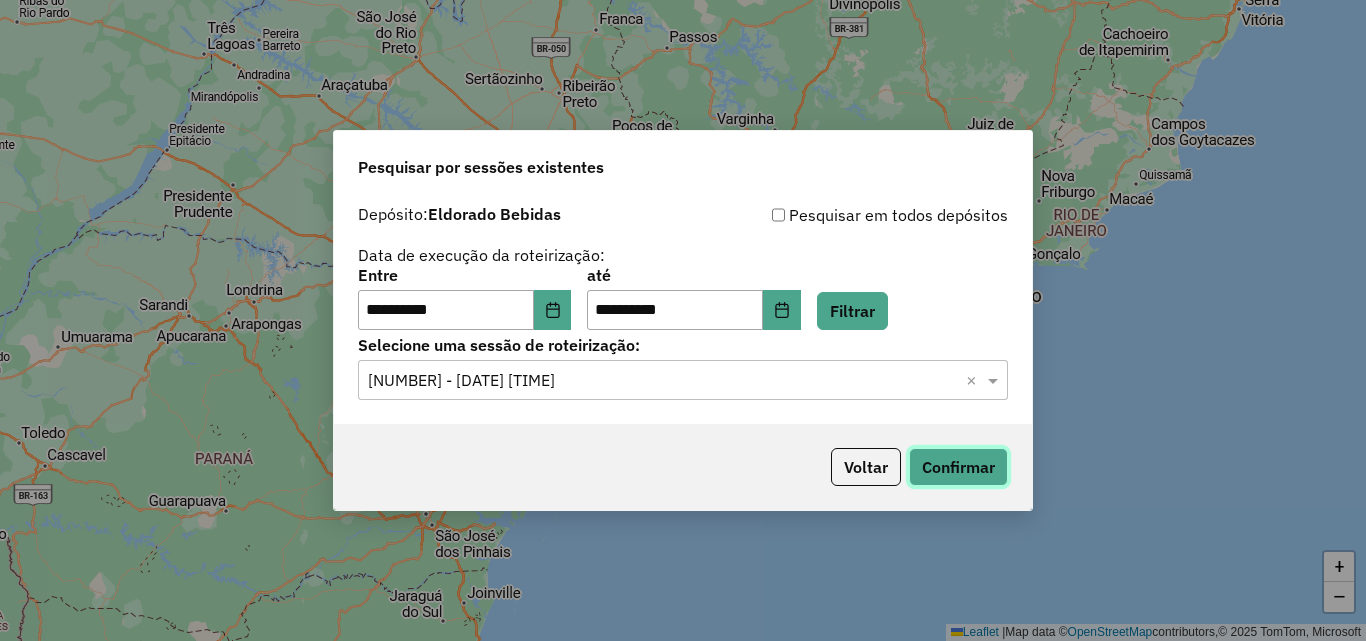click on "Confirmar" 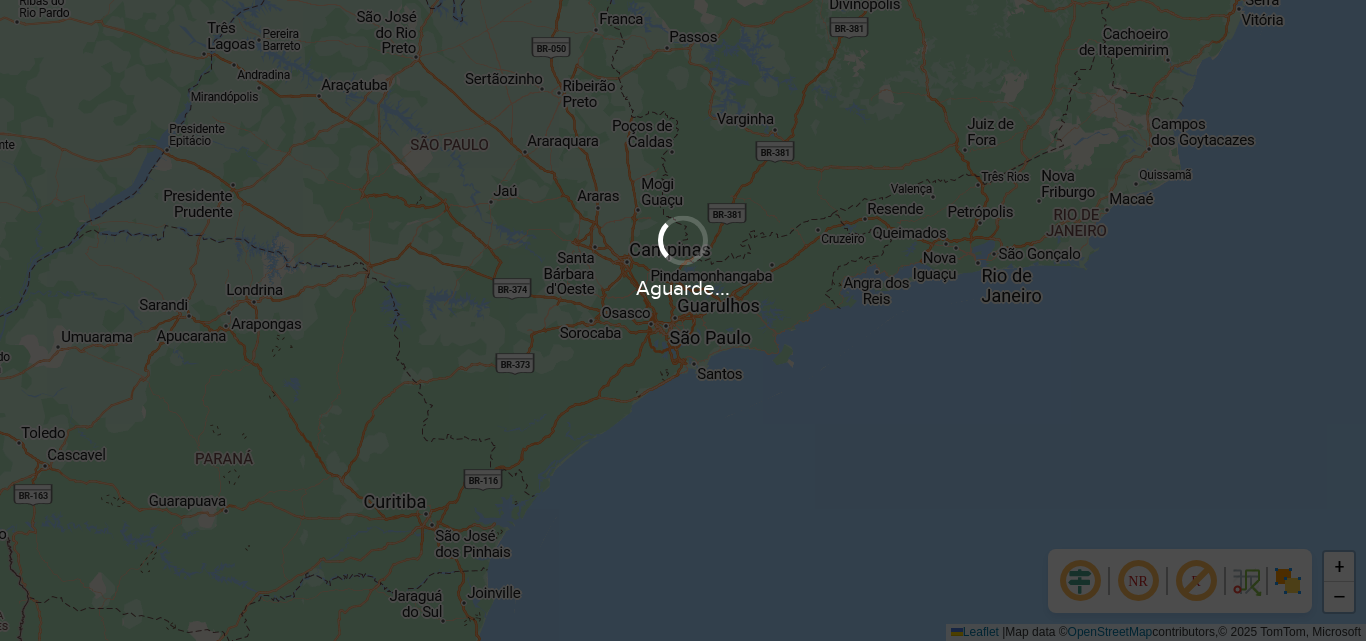 scroll, scrollTop: 0, scrollLeft: 0, axis: both 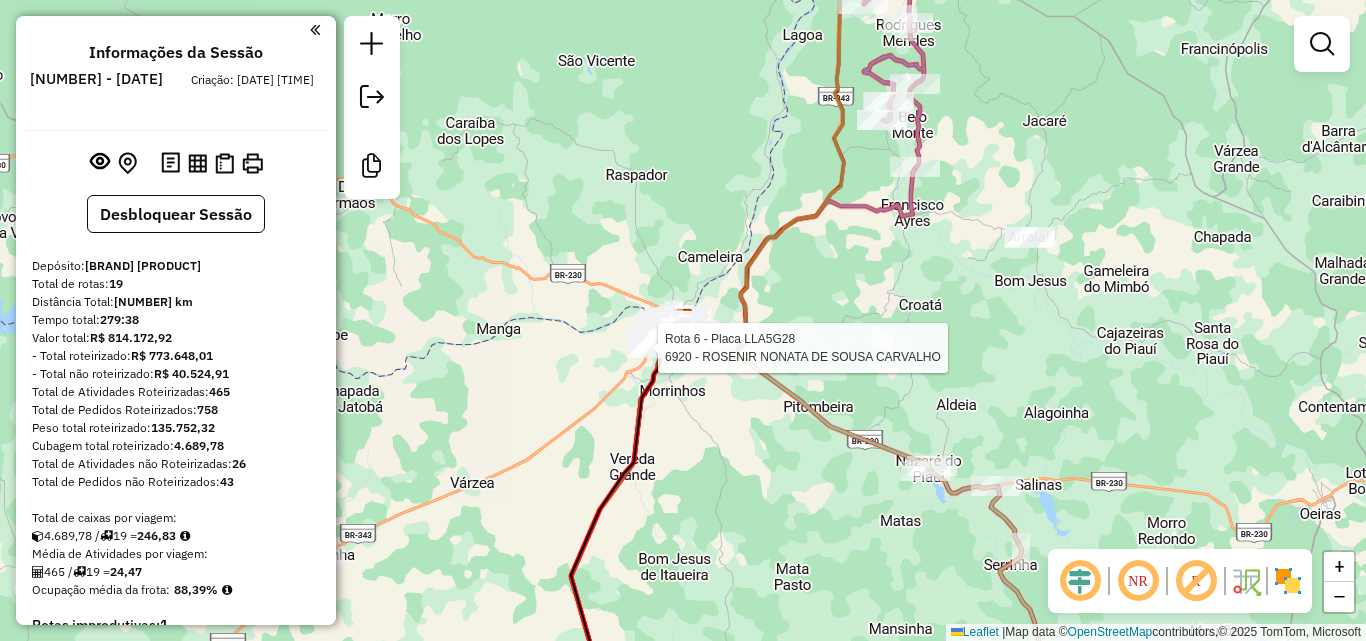 select on "**********" 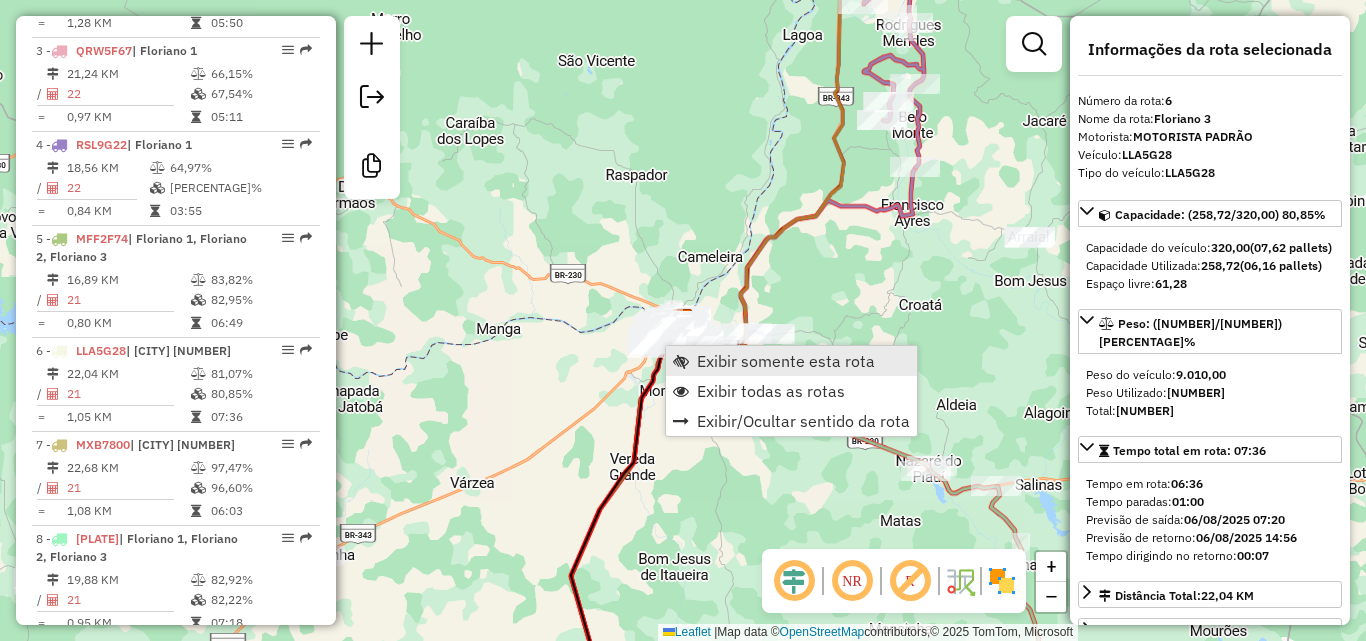 click on "Exibir somente esta rota" at bounding box center (786, 361) 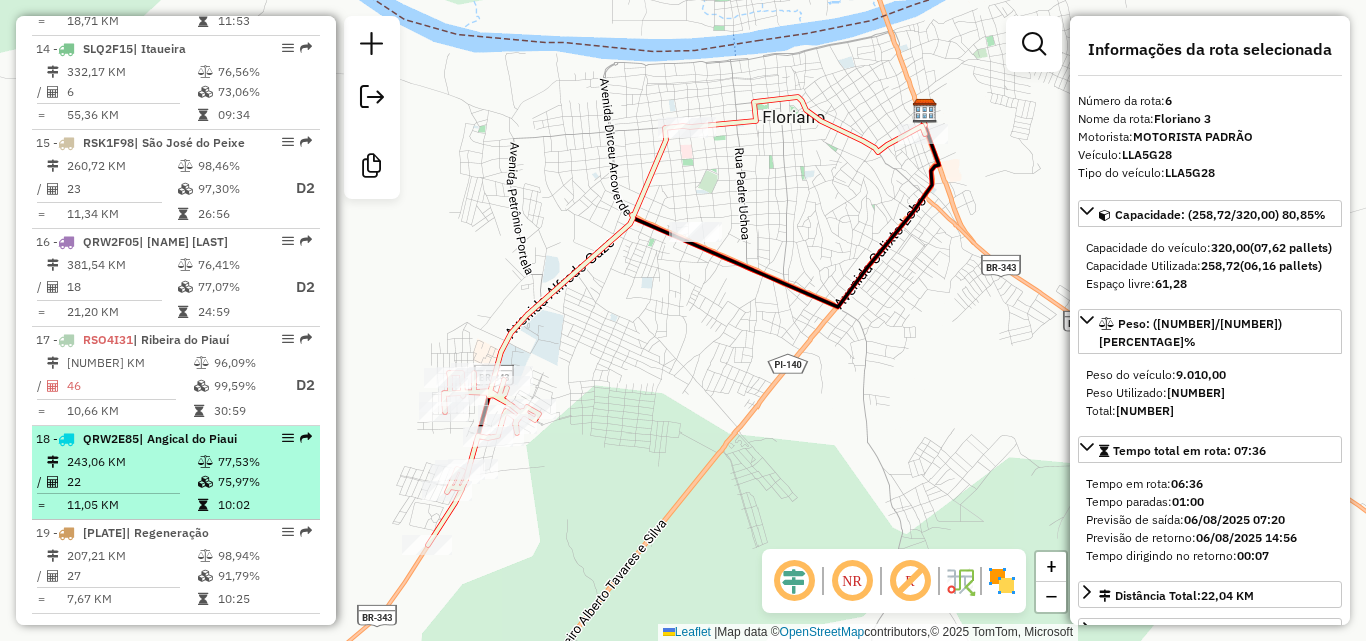 scroll, scrollTop: 1994, scrollLeft: 0, axis: vertical 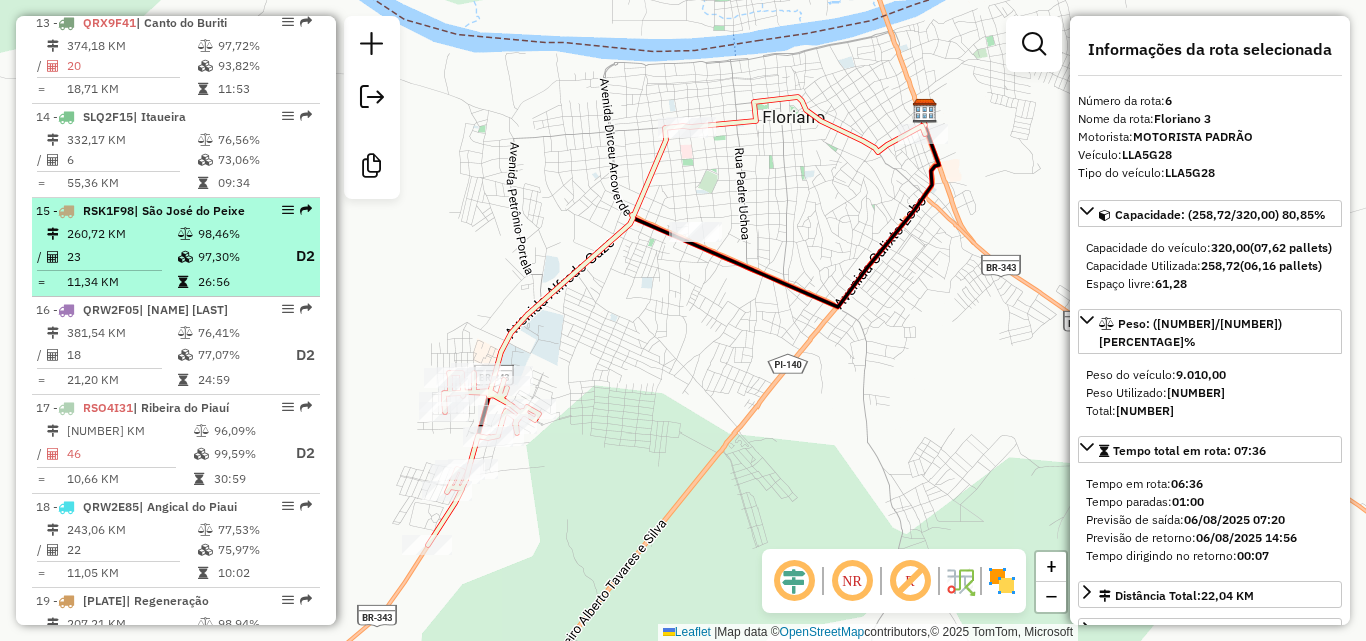 click on "260,72 KM" at bounding box center (121, 234) 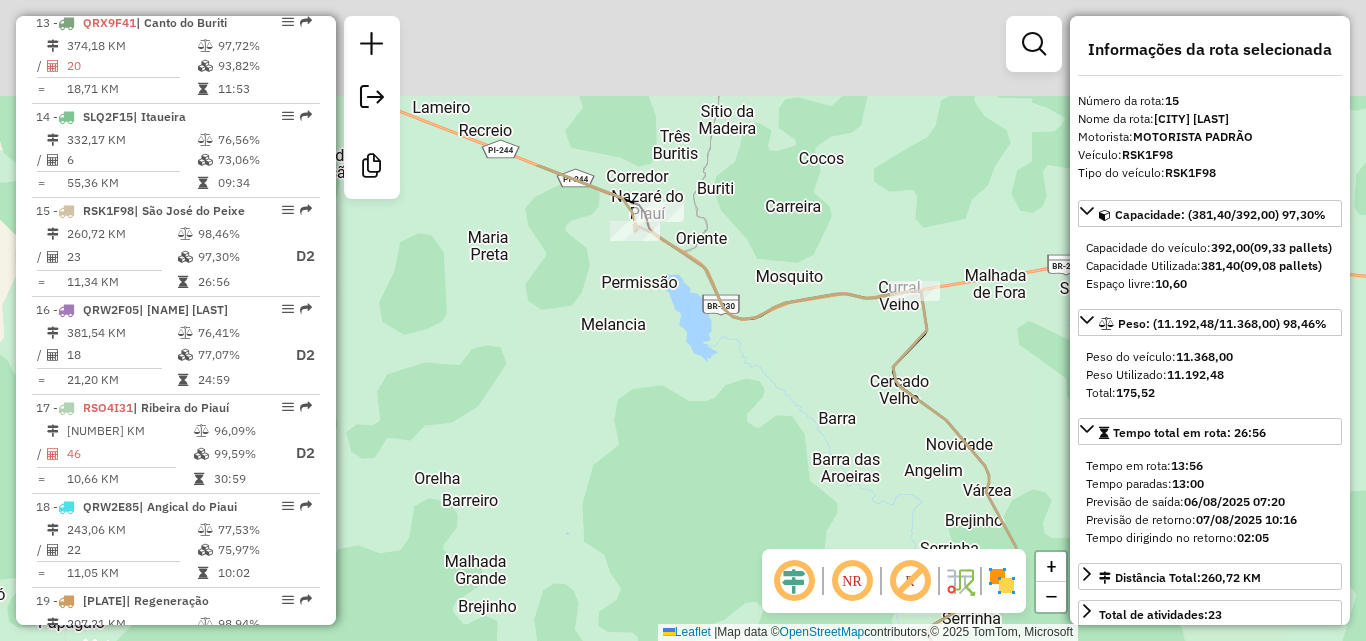 drag, startPoint x: 632, startPoint y: 141, endPoint x: 644, endPoint y: 430, distance: 289.24902 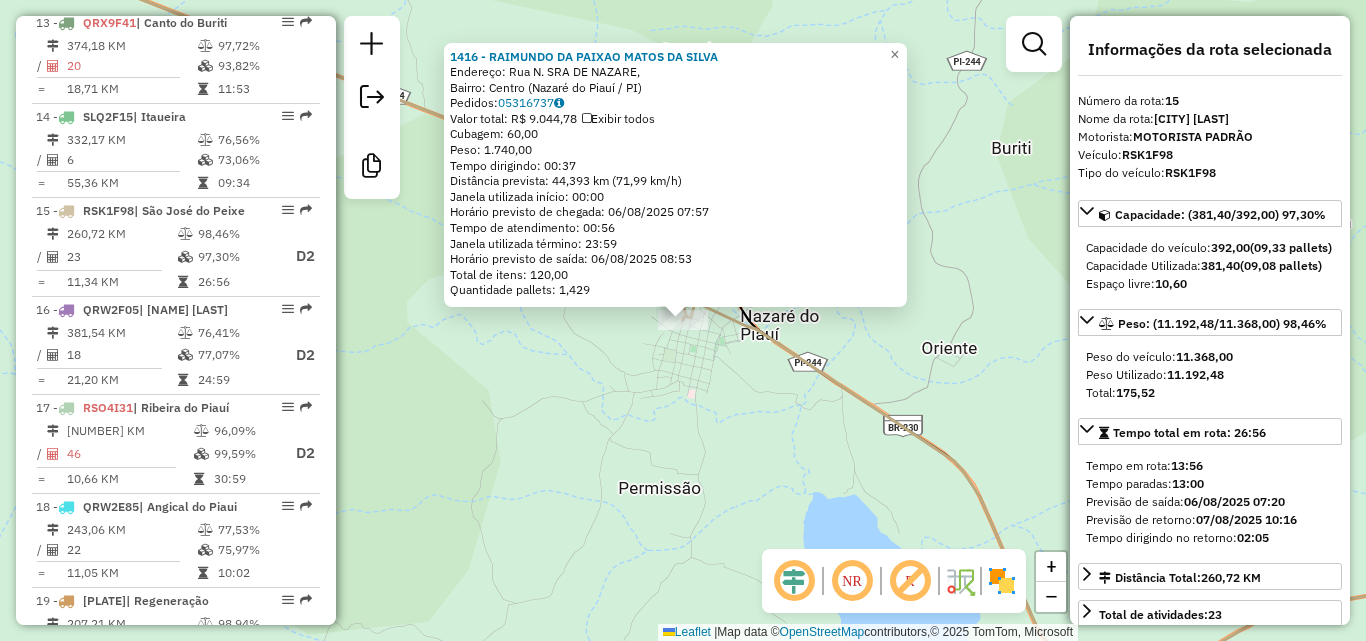 scroll, scrollTop: 2194, scrollLeft: 0, axis: vertical 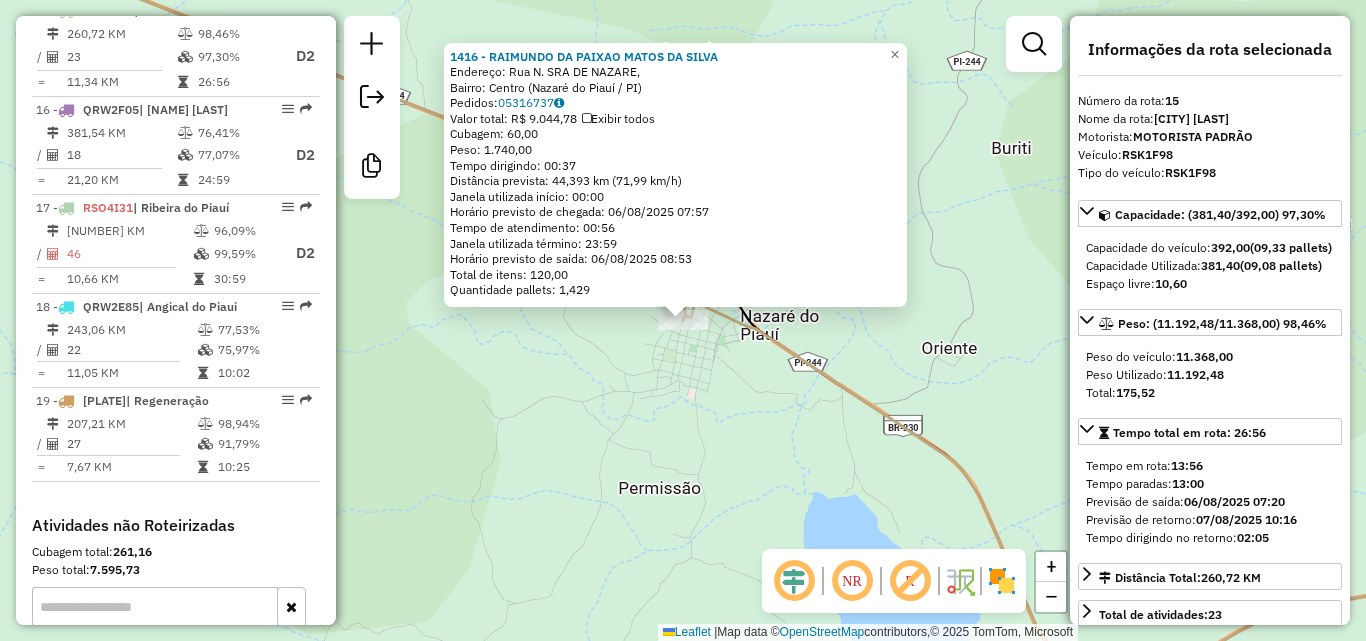 click on "[NUMBER] - [NAME] [LAST] [LAST] [LAST] [LAST]  Endereço: Rua [NAME] [LAST],    Bairro: [NAME] ([CITY] / [STATE])   Pedidos:  [NUMBER]   Valor total: R$ [AMOUNT]   Exibir todos   Cubagem: [NUMBER]  Peso: [NUMBER]  Tempo dirigindo: [TIME]   Distância prevista: [NUMBER] km ([NUMBER] km/h)   Janela utilizada início: [TIME]   Horário previsto de chegada: [DATE] [TIME]   Tempo de atendimento: [TIME]   Janela utilizada término: [TIME]   Horário previsto de saída: [DATE] [TIME]   Total de itens: [NUMBER]   Quantidade pallets: [NUMBER]  × Janela de atendimento Grade de atendimento Capacidade Transportadoras Veículos Cliente Pedidos  Rotas Selecione os dias de semana para filtrar as janelas de atendimento  Seg   Ter   Qua   Qui   Sex   Sáb   Dom  Informe o período da janela de atendimento: De: Até:  Filtrar exatamente a janela do cliente  Considerar janela de atendimento padrão  Selecione os dias de semana para filtrar as grades de atendimento  Seg   Ter   Qua   Qui   Sex   Sáb   Dom   Peso mínimo:   De:   De:" 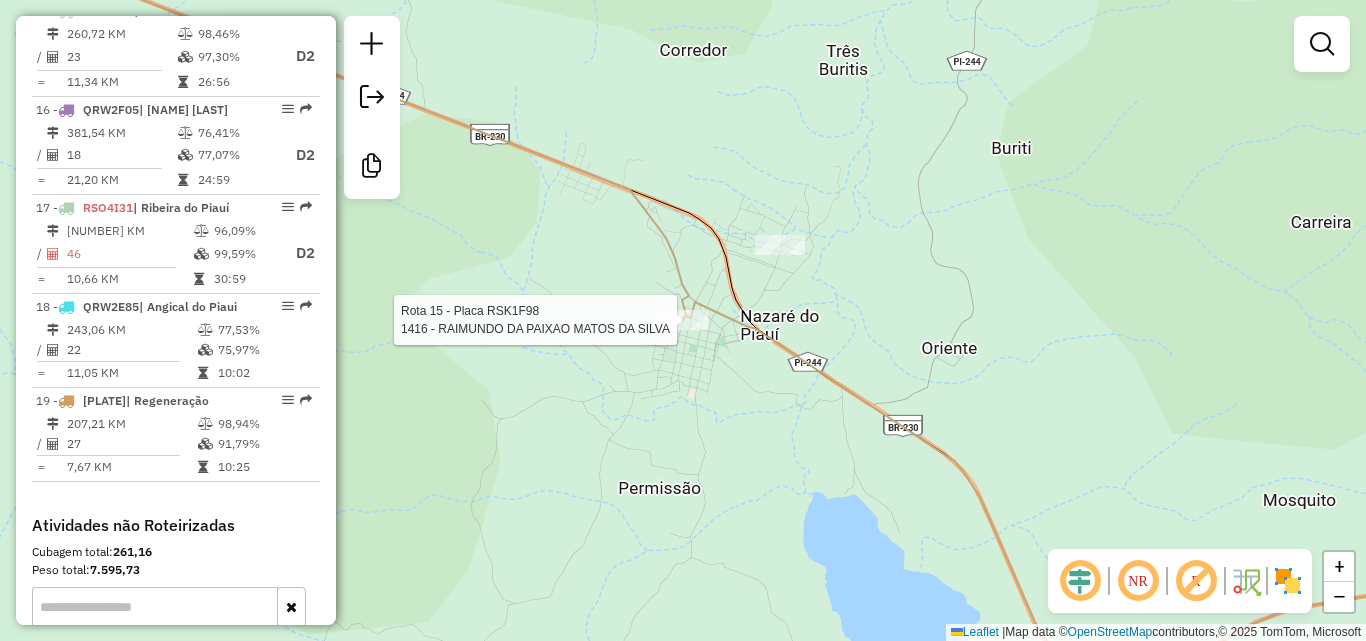 select on "**********" 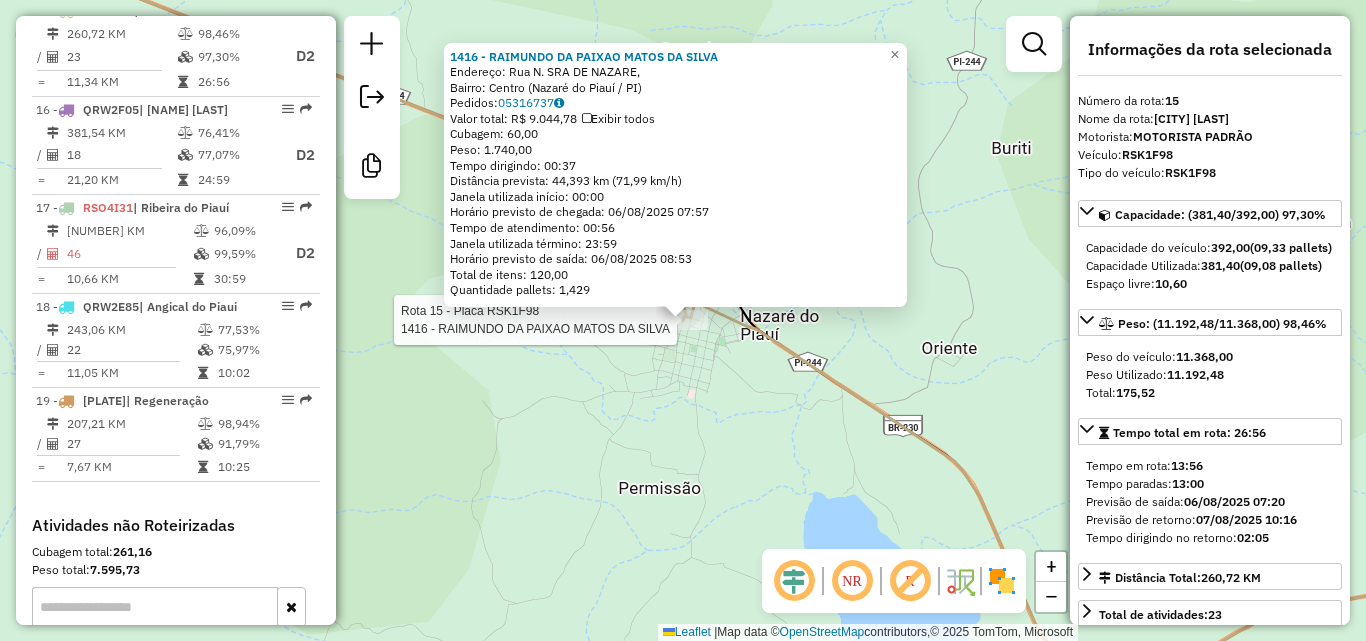 click on "Rota 15 - Placa RSK1F98 1416 - RAIMUNDO DA PAIXAO MATOS DA SILVA 1416 - RAIMUNDO DA PAIXAO MATOS DA SILVA Endereço: Rua N. SRA DE NAZARE, Bairro: Centro (Nazaré do Piauí / PI) Pedidos: 05316737 Valor total: R$ 9.044,78 Exibir todos Cubagem: 60,00 Peso: 1.740,00 Tempo dirigindo: 00:37 Distância prevista: 44,393 km (71,99 km/h) Janela utilizada início: 00:00 Horário previsto de chegada: 06/08/2025 07:57 Tempo de atendimento: 00:56 Janela utilizada término: 23:59 Horário previsto de saída: 06/08/2025 08:53 Total de itens: 120,00 Quantidade pallets: 1,429 × Janela de atendimento Grade de atendimento Capacidade Transportadoras Veículos Cliente Pedidos Rotas Selecione os dias de semana para filtrar as janelas de atendimento Seg Ter Qua Qui Sex Sáb Dom Informe o período da janela de atendimento: De: Até: Filtrar exatamente a janela do cliente Considerar janela de atendimento padrão Selecione os dias de semana para filtrar as grades de atendimento De:" 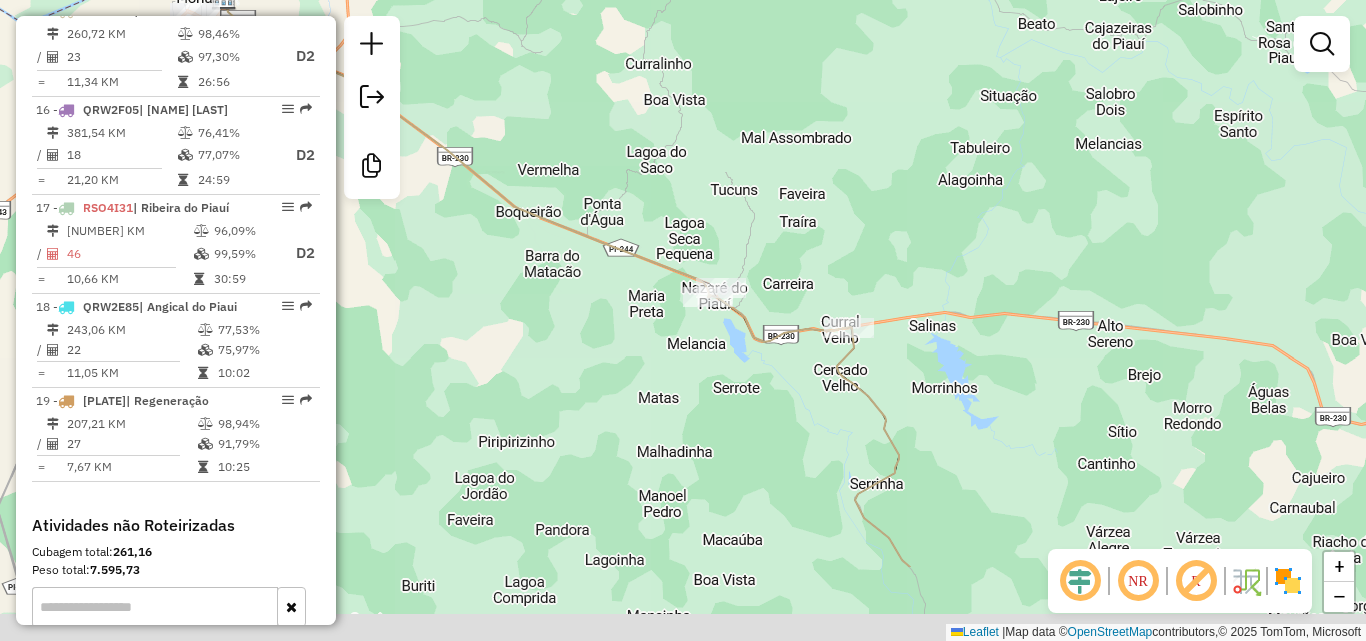 drag, startPoint x: 1078, startPoint y: 464, endPoint x: 715, endPoint y: 136, distance: 489.23715 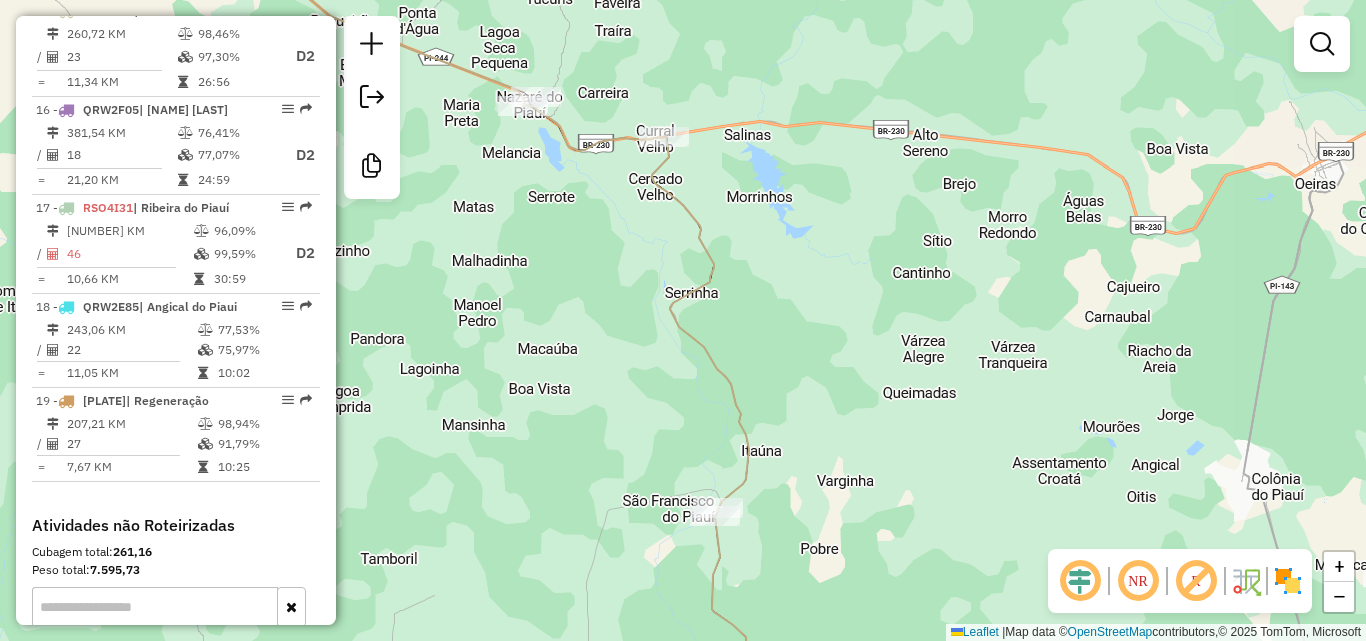 drag, startPoint x: 631, startPoint y: 104, endPoint x: 658, endPoint y: 232, distance: 130.81667 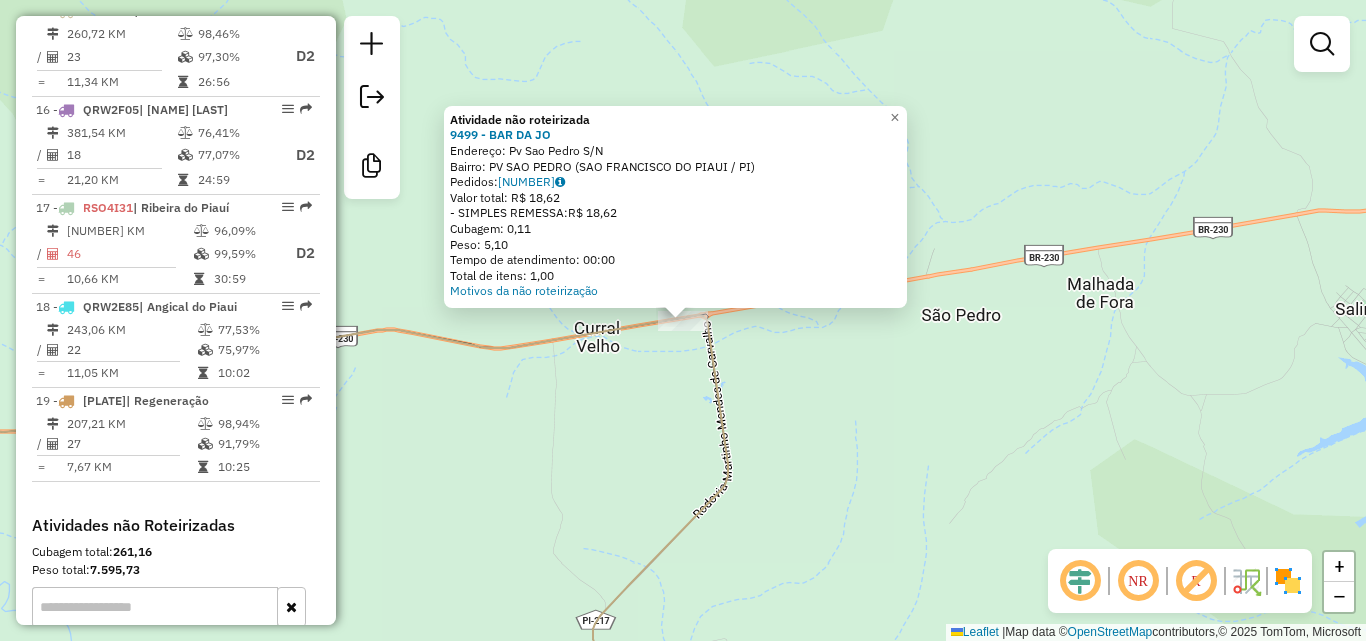 click on "Atividade não roteirizada [NUMBER] - [NAME] [LAST]  Endereço:  [NAME] [NAME] [NUMBER]   Bairro: [NAME] ([CITY] / [STATE])   Pedidos:  [NUMBER]   Valor total: R$ [AMOUNT]   - SIMPLES REMESSA:  R$ [AMOUNT]   Cubagem: [NUMBER]   Peso: [NUMBER]   Tempo de atendimento: [TIME]   Total de itens: [NUMBER]  Motivos da não roteirização × Janela de atendimento Grade de atendimento Capacidade Transportadoras Veículos Cliente Pedidos  Rotas Selecione os dias de semana para filtrar as janelas de atendimento  Seg   Ter   Qua   Qui   Sex   Sáb   Dom  Informe o período da janela de atendimento: De: Até:  Filtrar exatamente a janela do cliente  Considerar janela de atendimento padrão  Selecione os dias de semana para filtrar as grades de atendimento  Seg   Ter   Qua   Qui   Sex   Sáb   Dom   Peso mínimo:   Peso máximo:   Cubagem mínima:   Cubagem máxima:   De:   Até:" 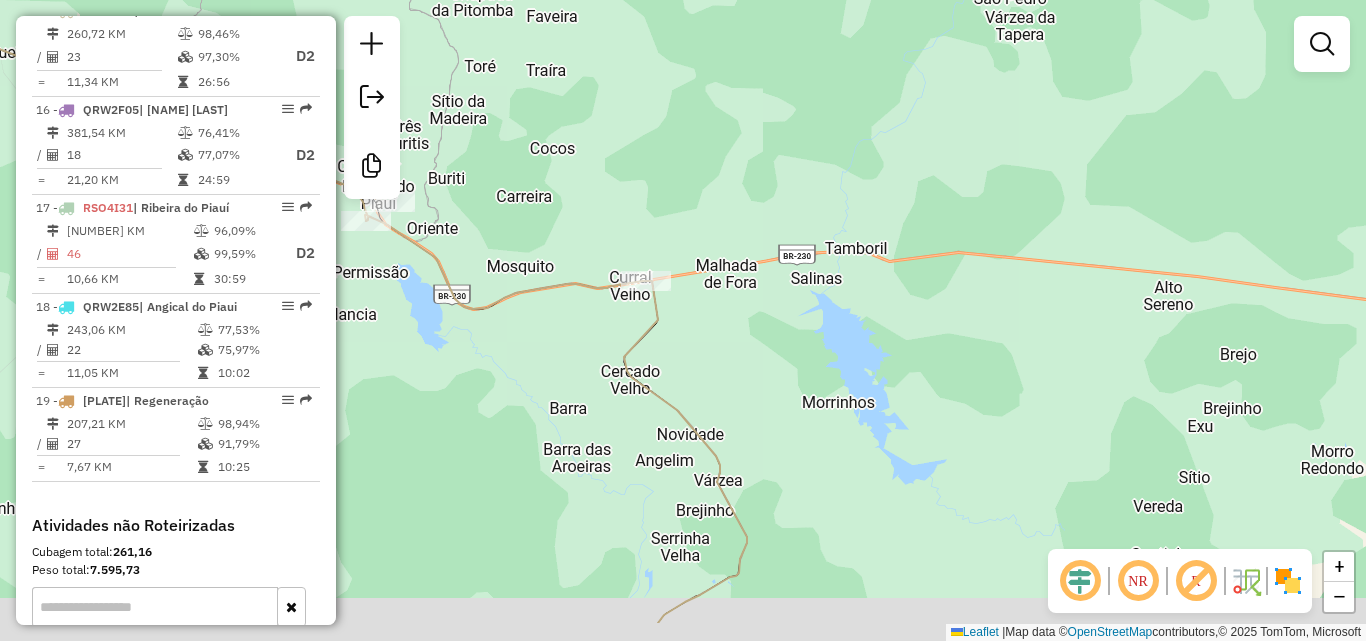 drag, startPoint x: 700, startPoint y: 505, endPoint x: 681, endPoint y: 266, distance: 239.75404 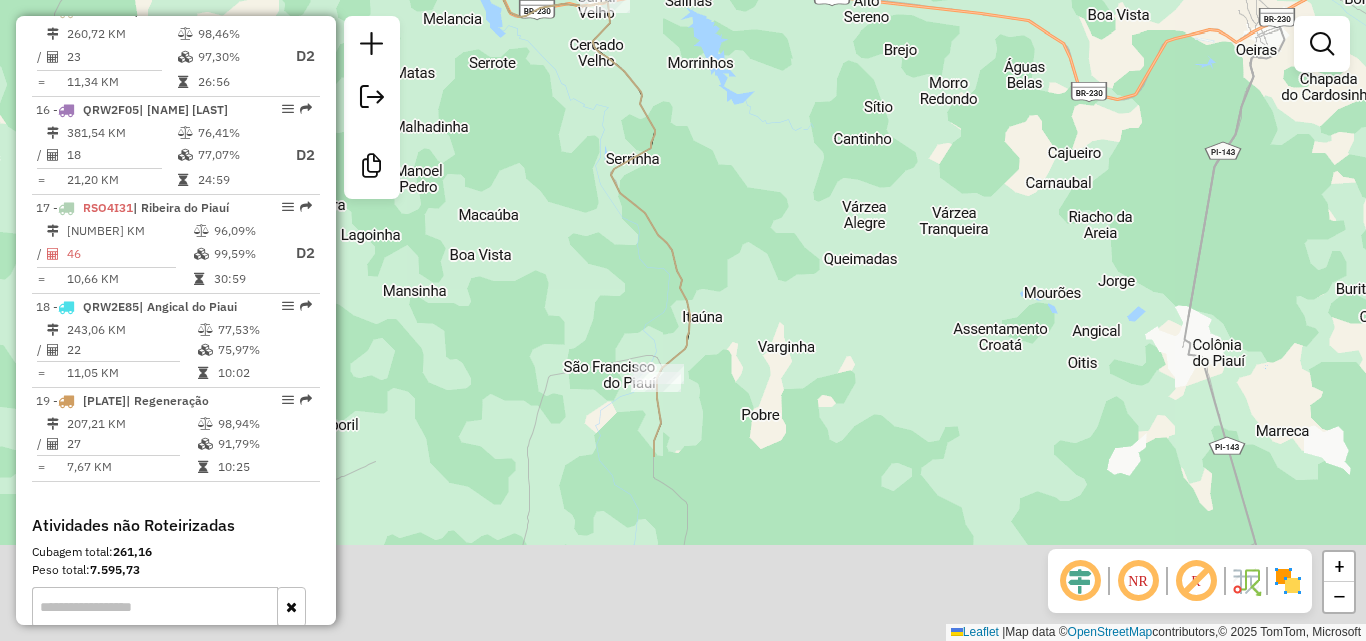 drag, startPoint x: 706, startPoint y: 521, endPoint x: 659, endPoint y: 270, distance: 255.36249 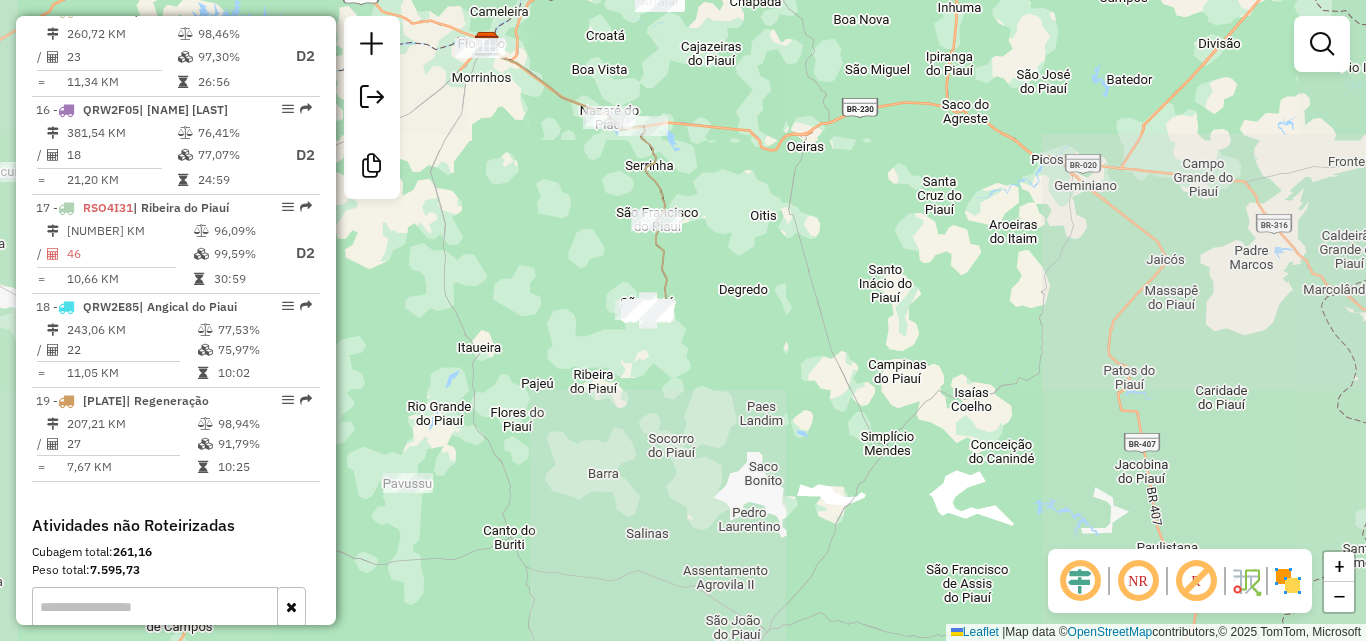 drag, startPoint x: 717, startPoint y: 538, endPoint x: 702, endPoint y: 327, distance: 211.5325 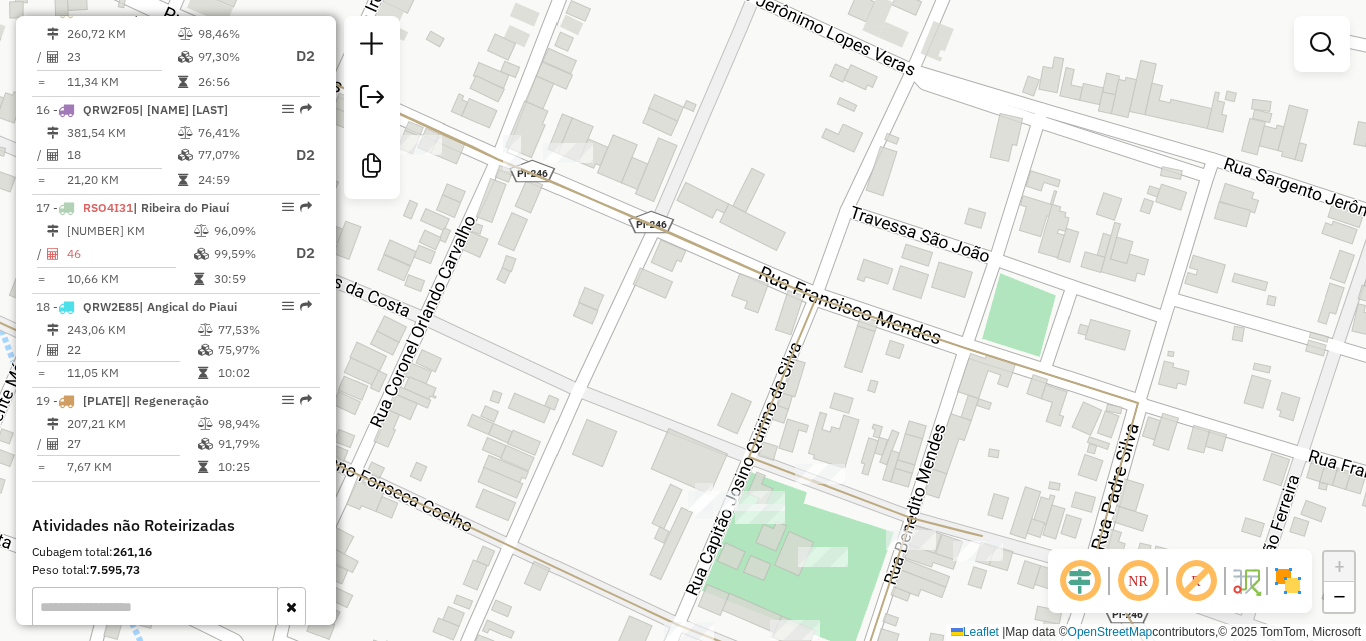 drag, startPoint x: 573, startPoint y: 186, endPoint x: 603, endPoint y: 318, distance: 135.36617 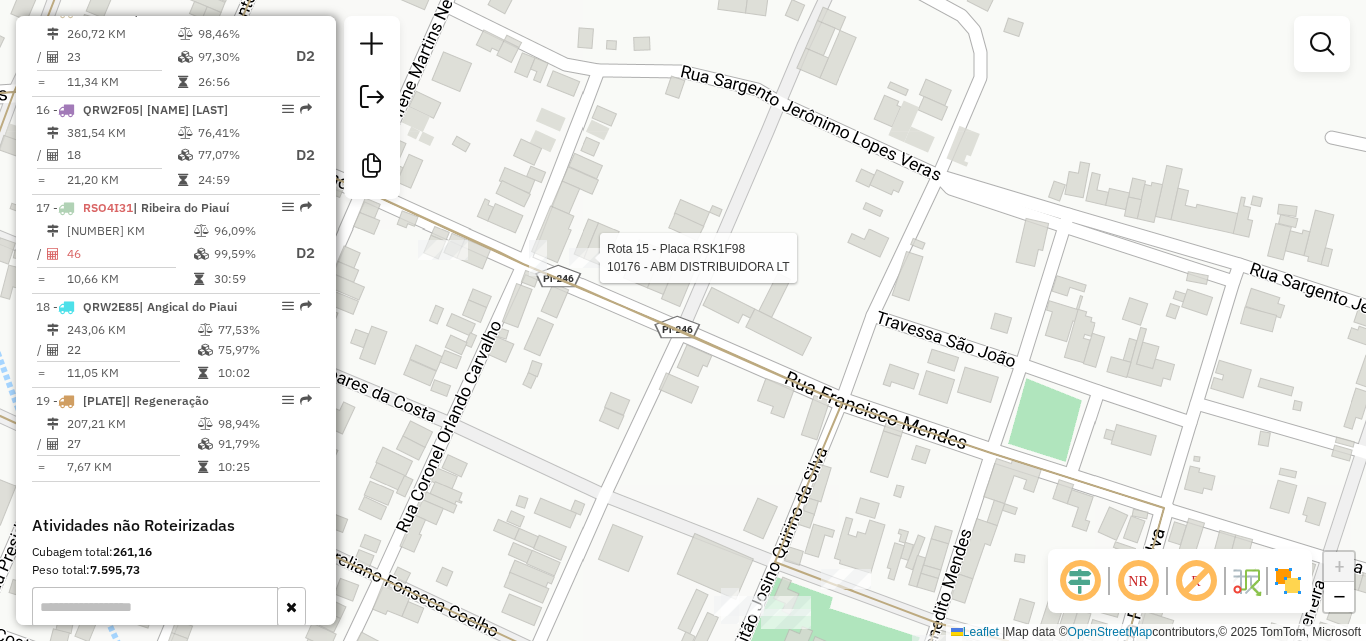 select on "**********" 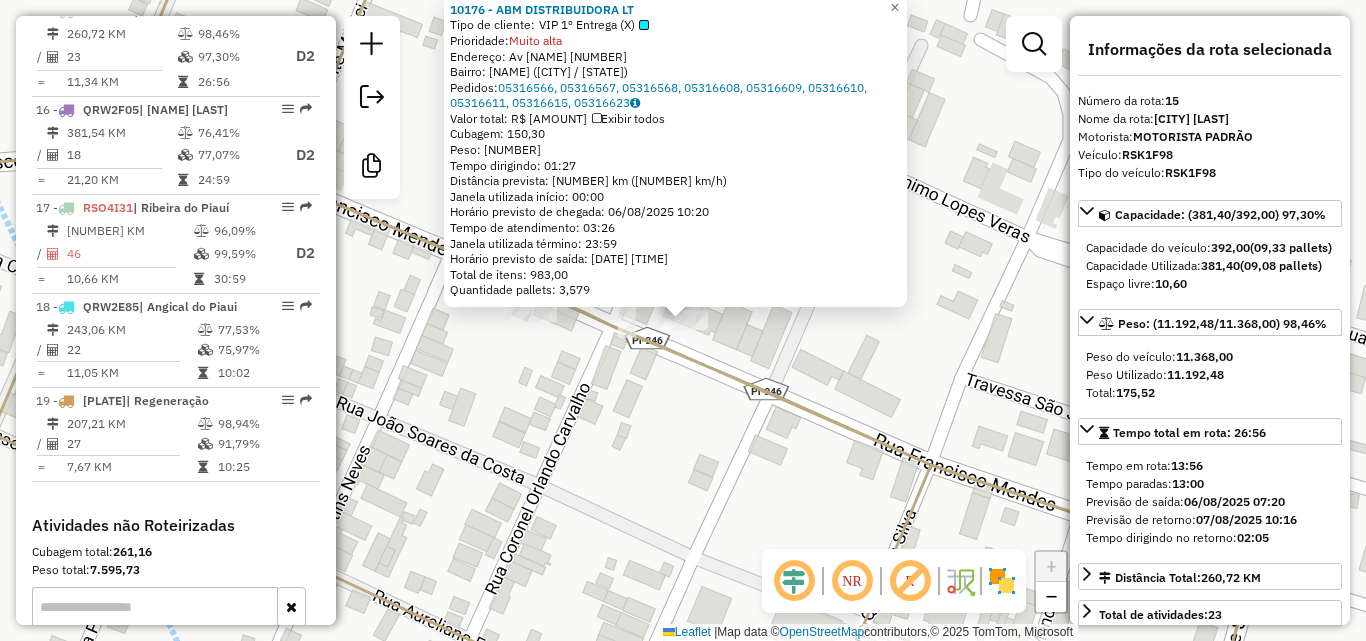 drag, startPoint x: 653, startPoint y: 426, endPoint x: 660, endPoint y: 443, distance: 18.384777 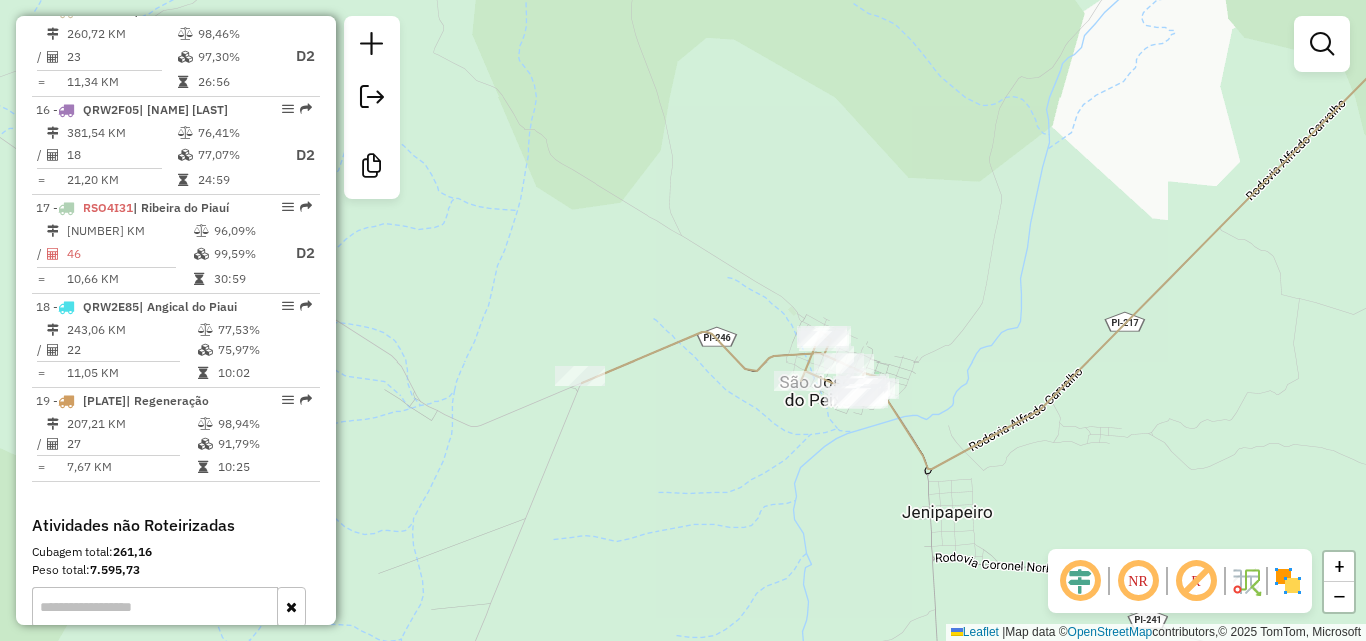 drag, startPoint x: 513, startPoint y: 456, endPoint x: 789, endPoint y: 411, distance: 279.6444 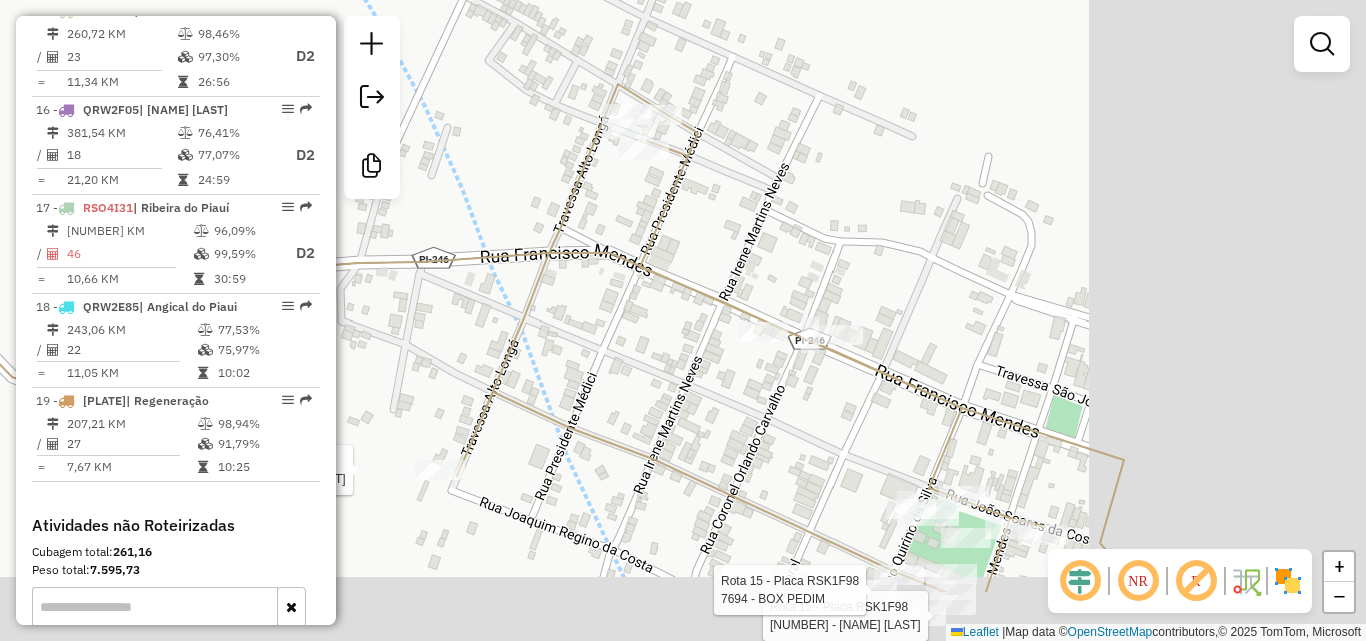 drag, startPoint x: 984, startPoint y: 428, endPoint x: 624, endPoint y: 314, distance: 377.61887 